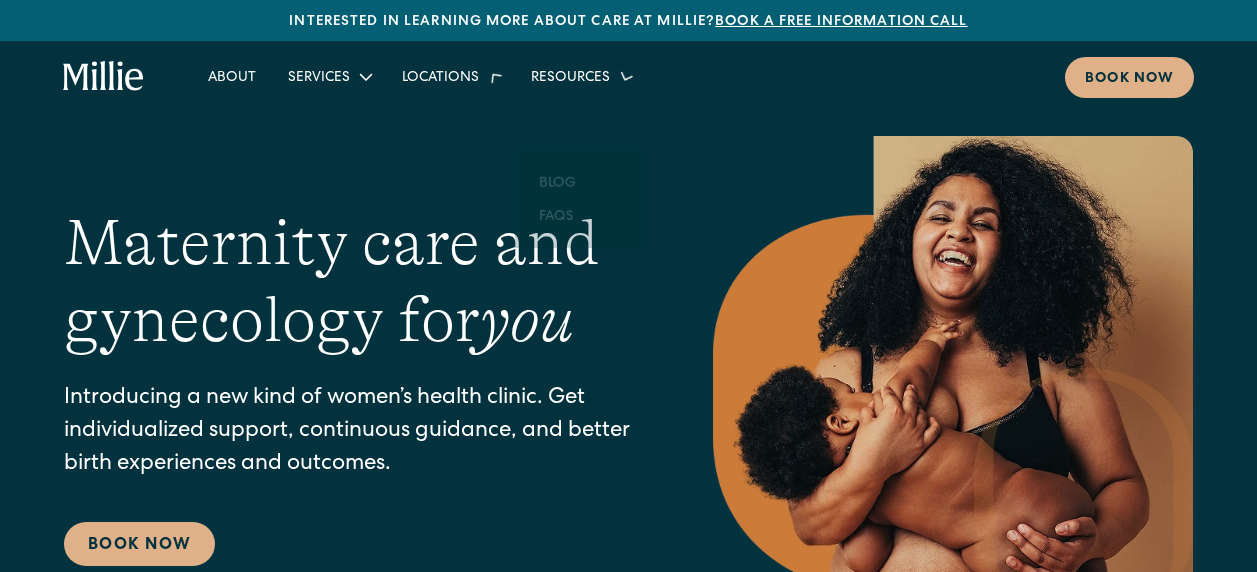 scroll, scrollTop: 0, scrollLeft: 0, axis: both 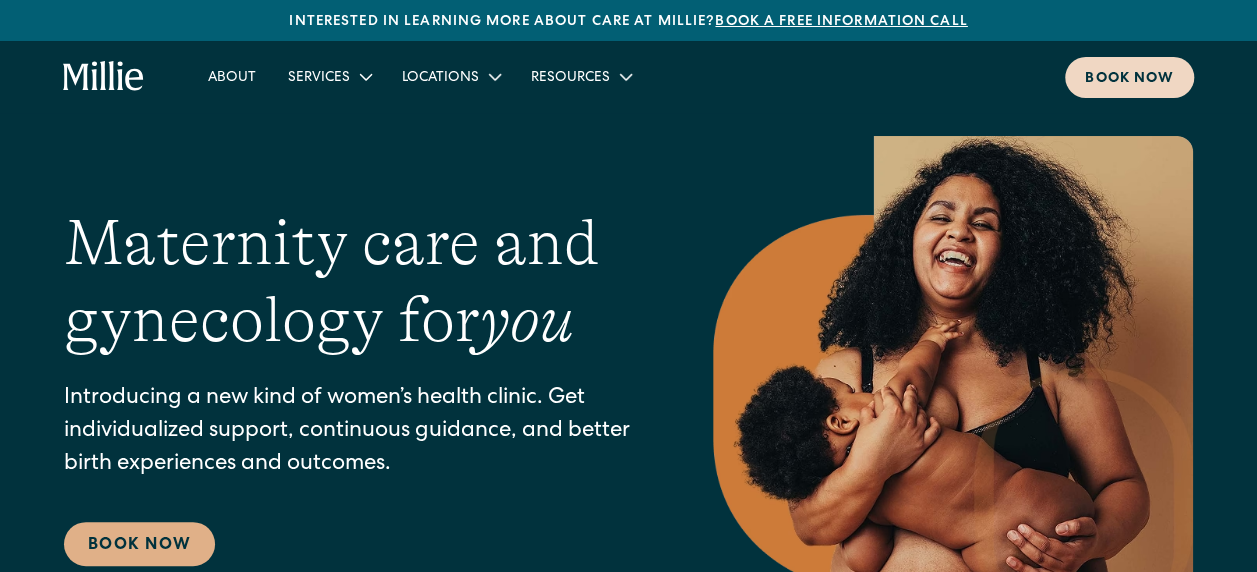 click on "Book now" at bounding box center [1129, 79] 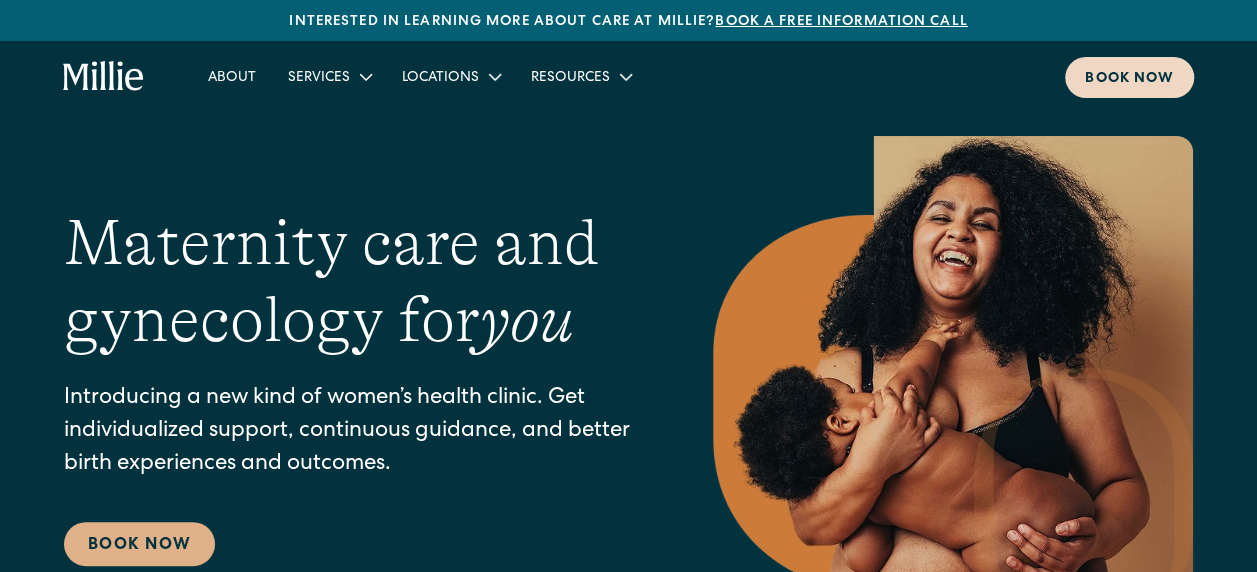 click on "Book now" at bounding box center (1129, 79) 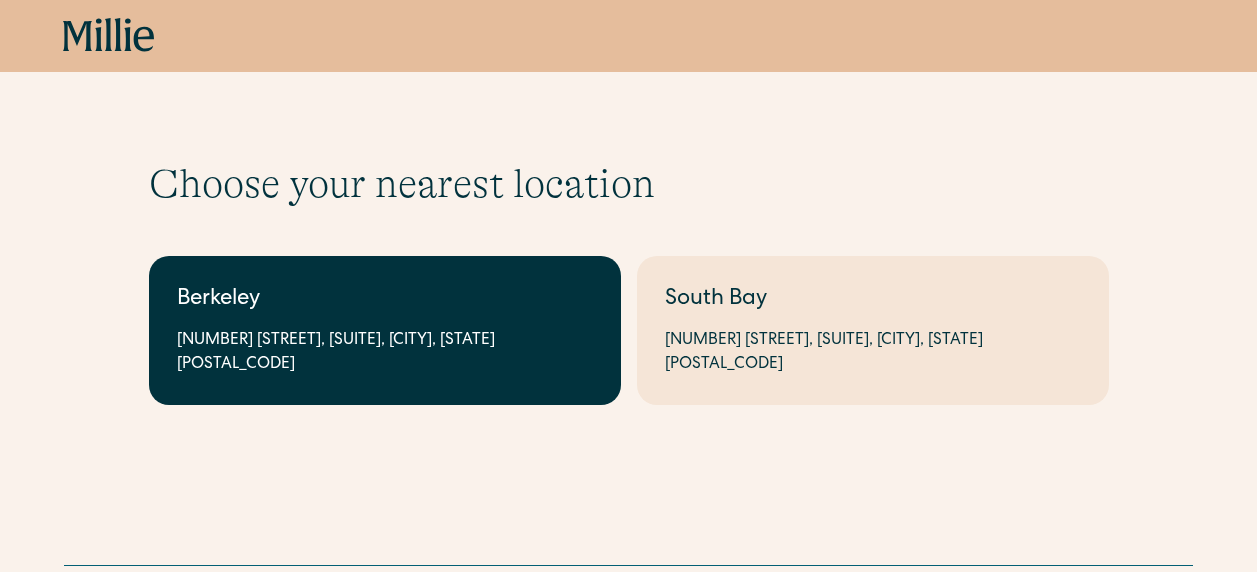 scroll, scrollTop: 0, scrollLeft: 0, axis: both 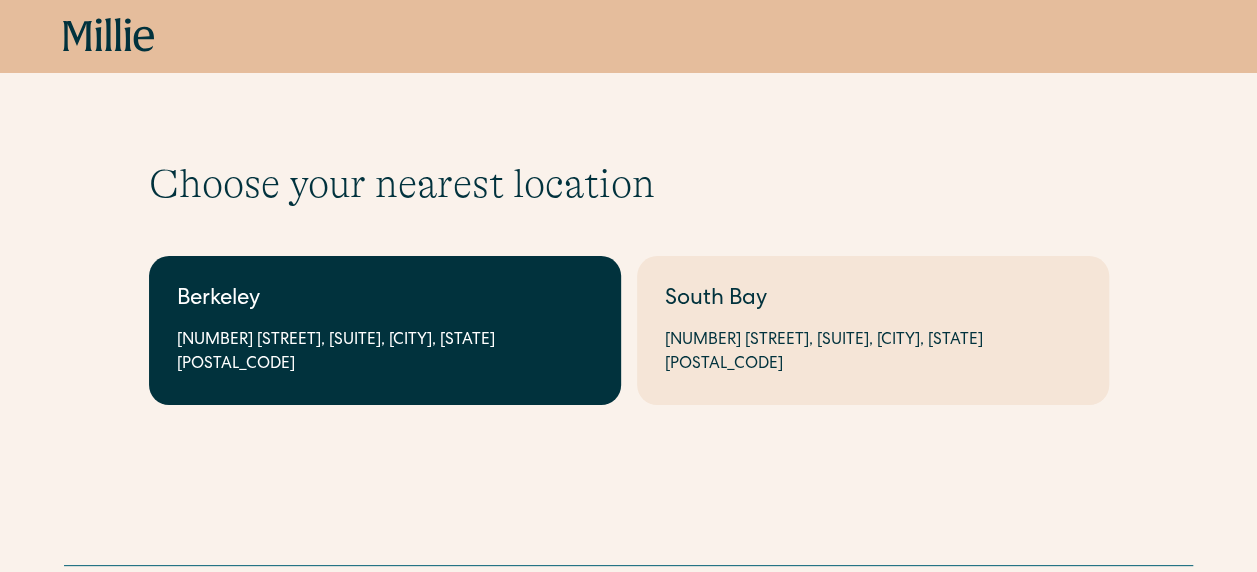 click on "Berkeley 2999 Regent St, Suite 524, Berkeley, CA 94705" at bounding box center [385, 330] 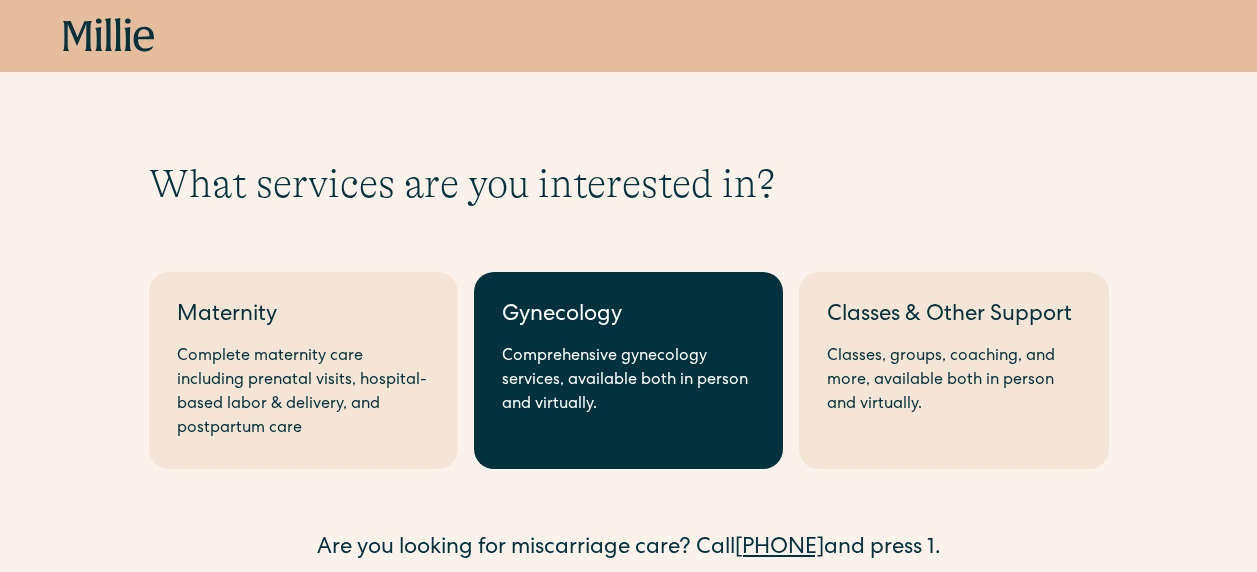 scroll, scrollTop: 0, scrollLeft: 0, axis: both 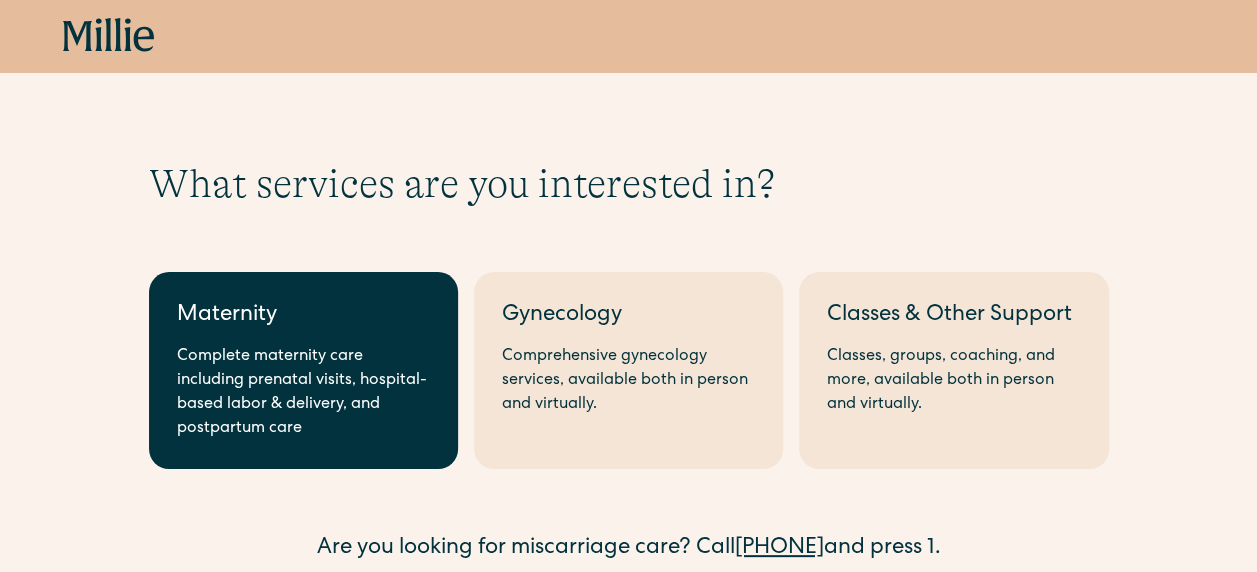 click on "Maternity Complete maternity care including prenatal visits, hospital-based labor & delivery, and postpartum care" at bounding box center [303, 370] 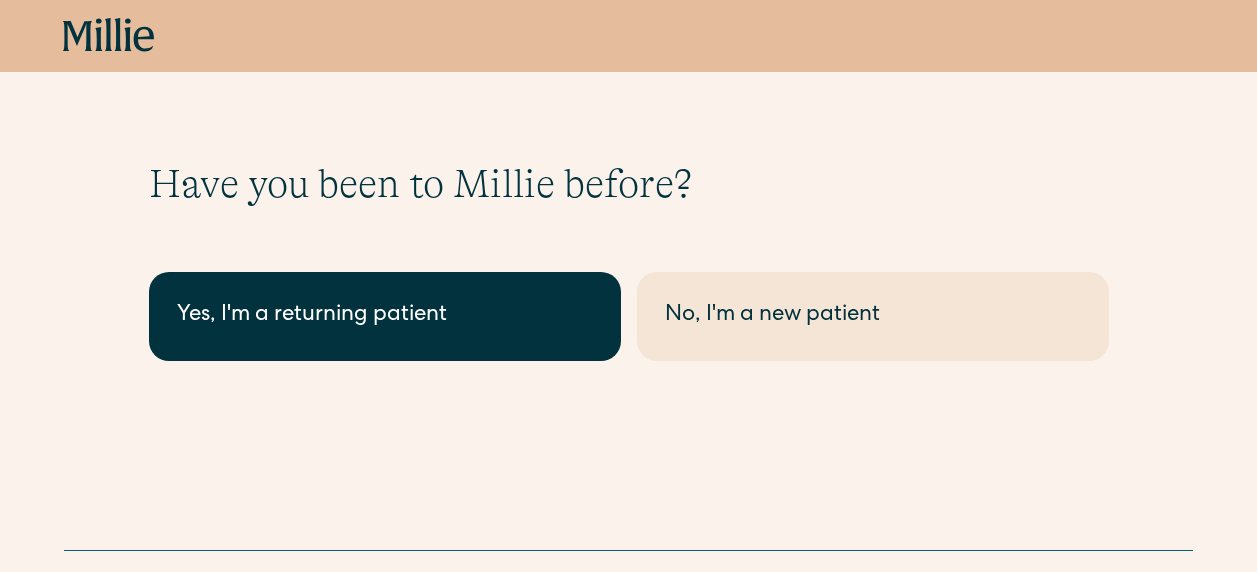 scroll, scrollTop: 40, scrollLeft: 0, axis: vertical 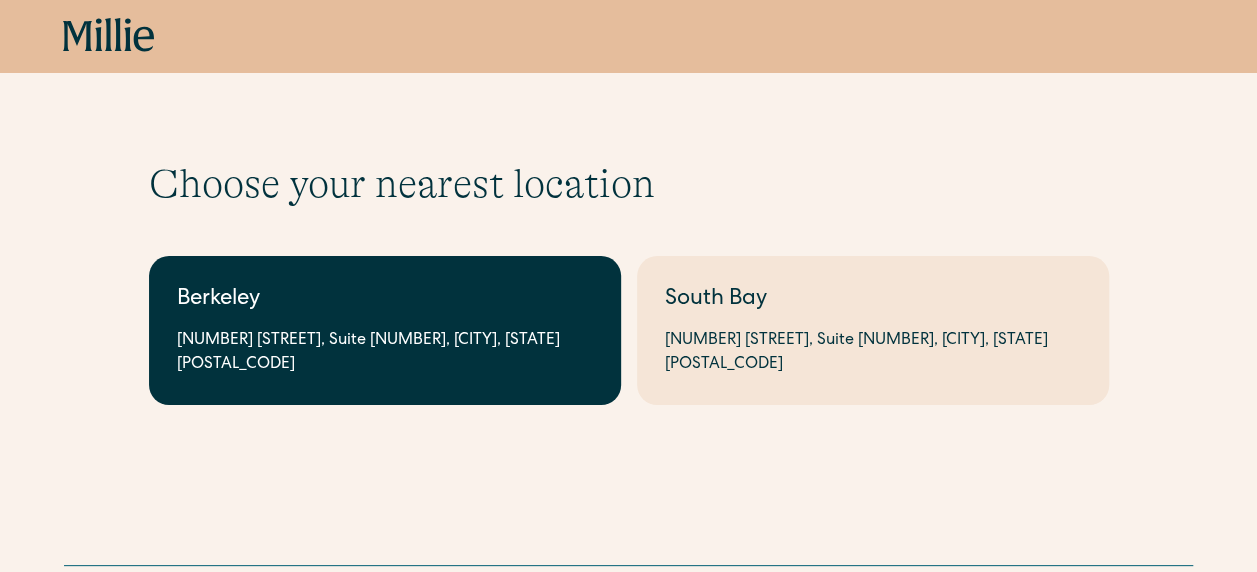 click on "Berkeley 2999 Regent St, Suite 524, Berkeley, CA 94705" at bounding box center [385, 330] 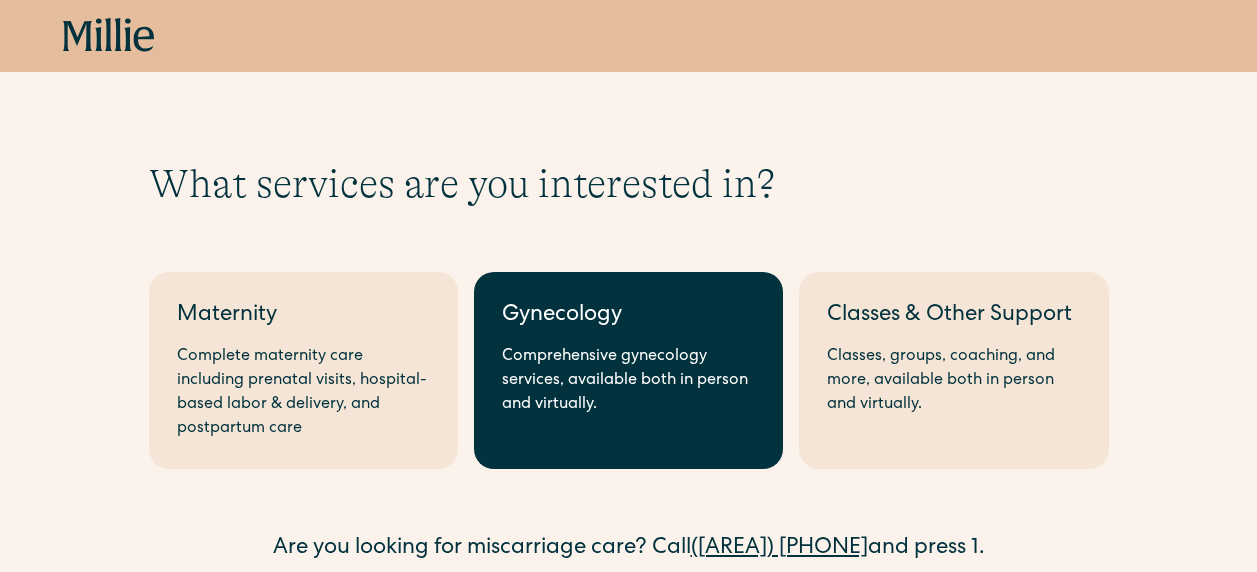 scroll, scrollTop: 0, scrollLeft: 0, axis: both 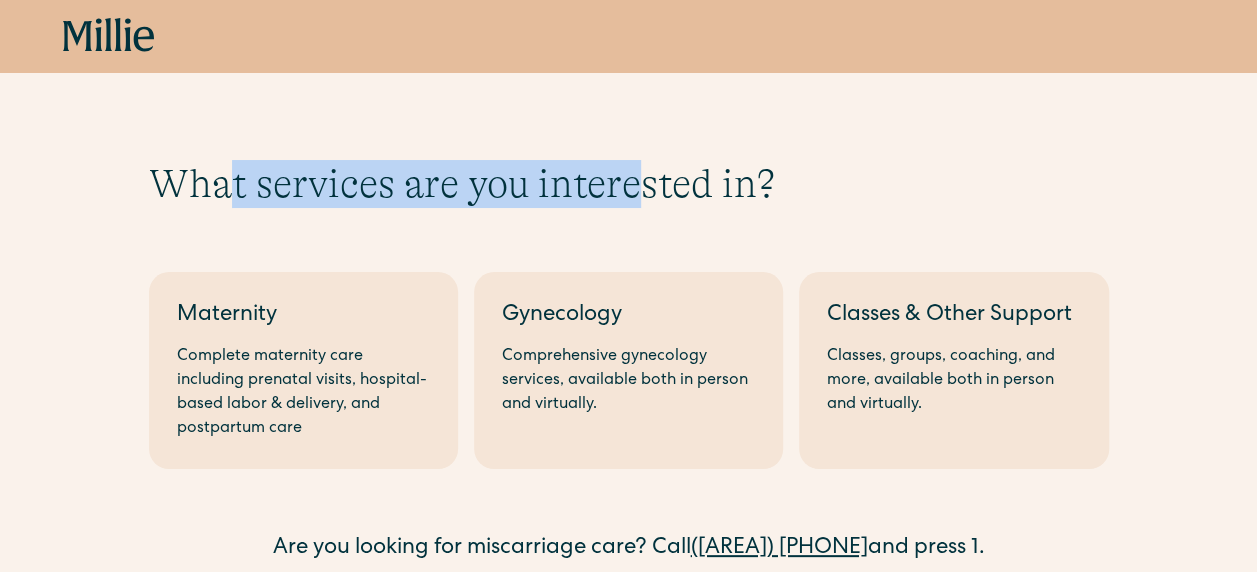 drag, startPoint x: 228, startPoint y: 192, endPoint x: 638, endPoint y: 184, distance: 410.07803 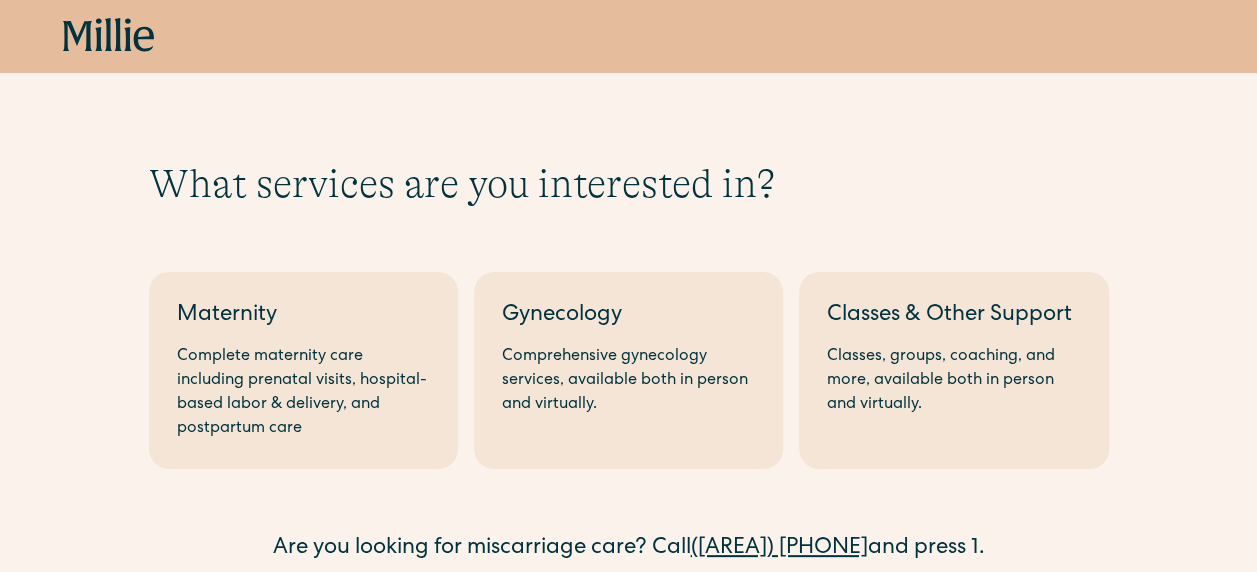 drag, startPoint x: 638, startPoint y: 184, endPoint x: 678, endPoint y: 231, distance: 61.7171 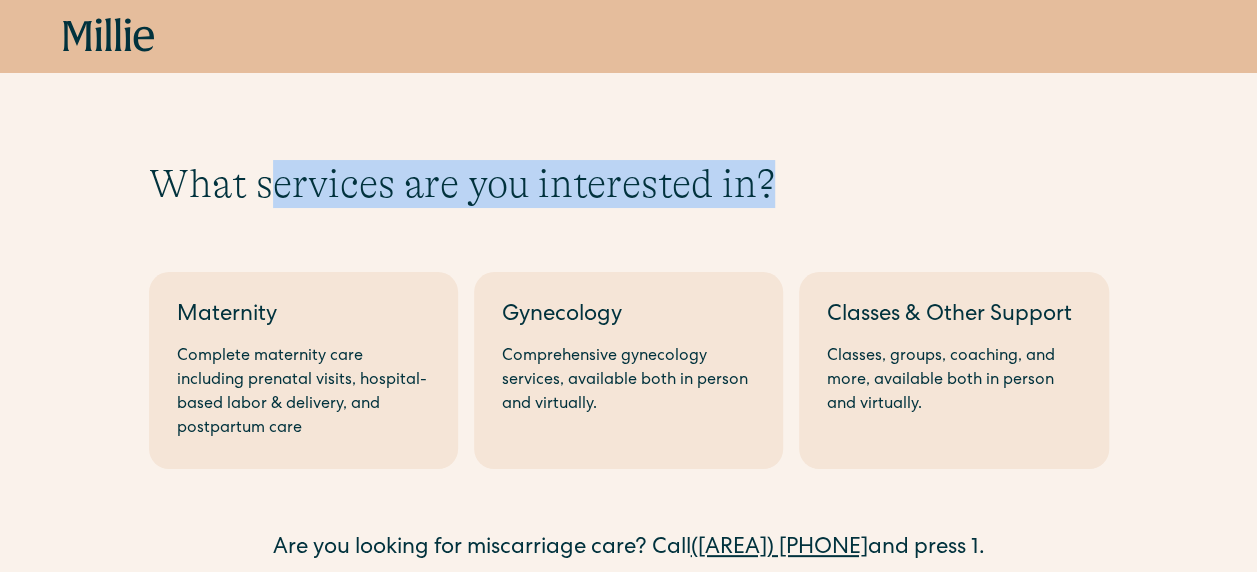 drag, startPoint x: 275, startPoint y: 190, endPoint x: 805, endPoint y: 185, distance: 530.02356 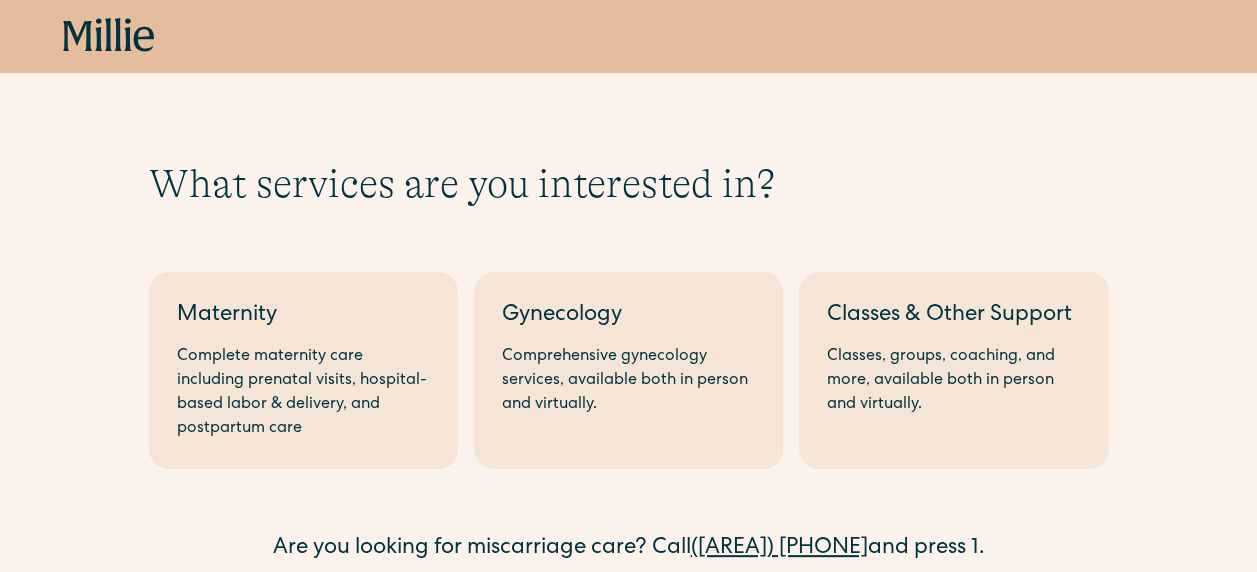 drag, startPoint x: 805, startPoint y: 185, endPoint x: 814, endPoint y: 217, distance: 33.24154 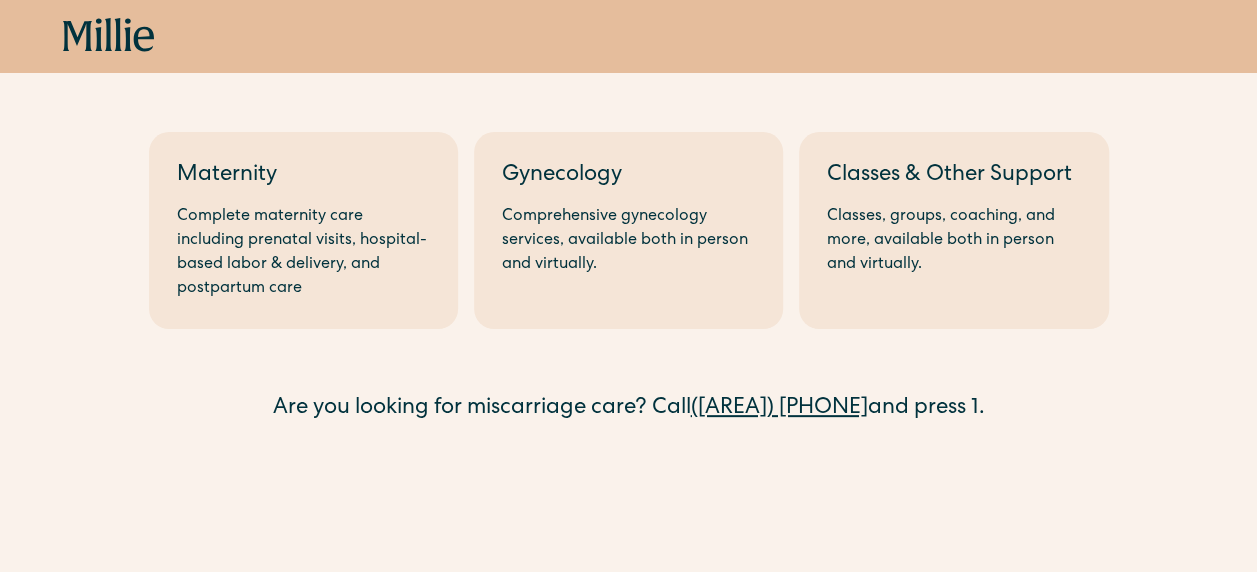 scroll, scrollTop: 0, scrollLeft: 0, axis: both 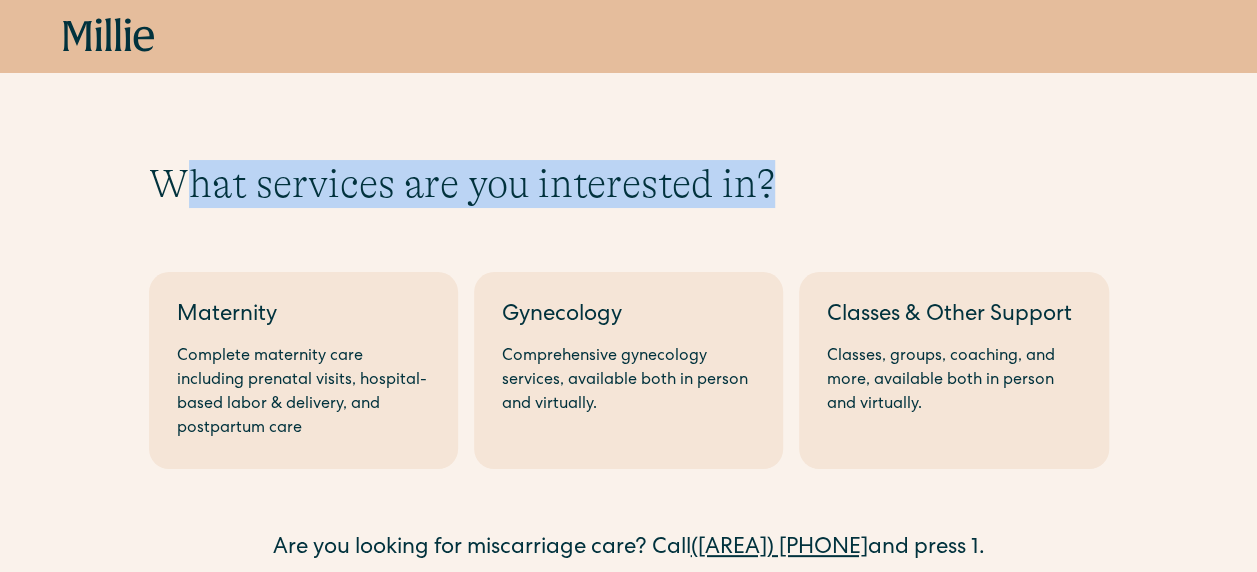 drag, startPoint x: 658, startPoint y: 194, endPoint x: 183, endPoint y: 152, distance: 476.85324 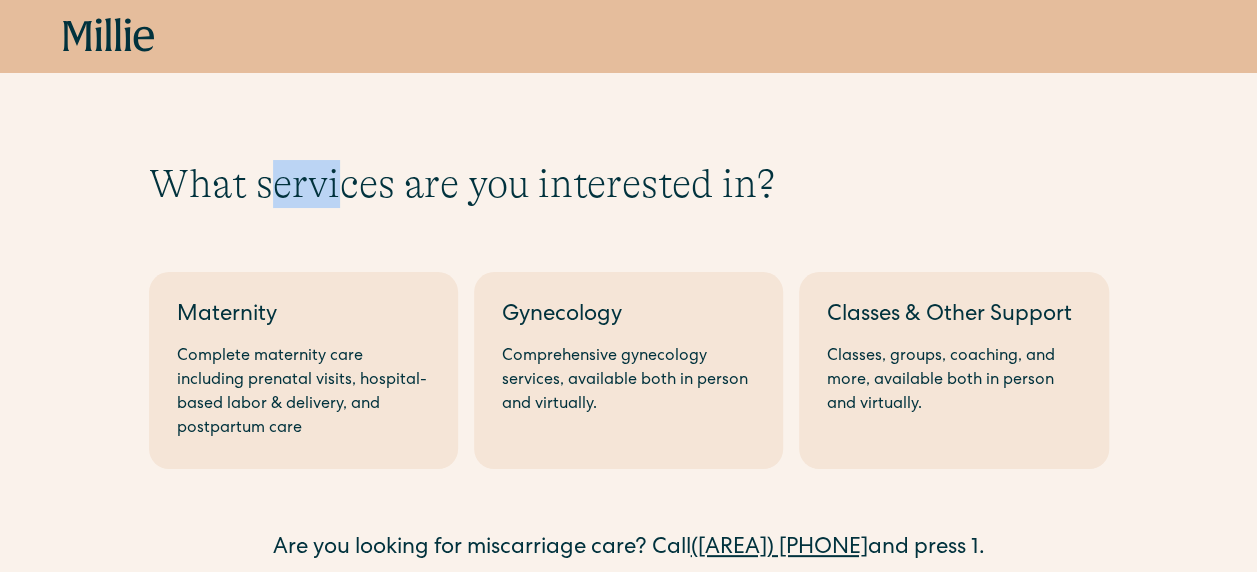 drag, startPoint x: 271, startPoint y: 190, endPoint x: 348, endPoint y: 179, distance: 77.781746 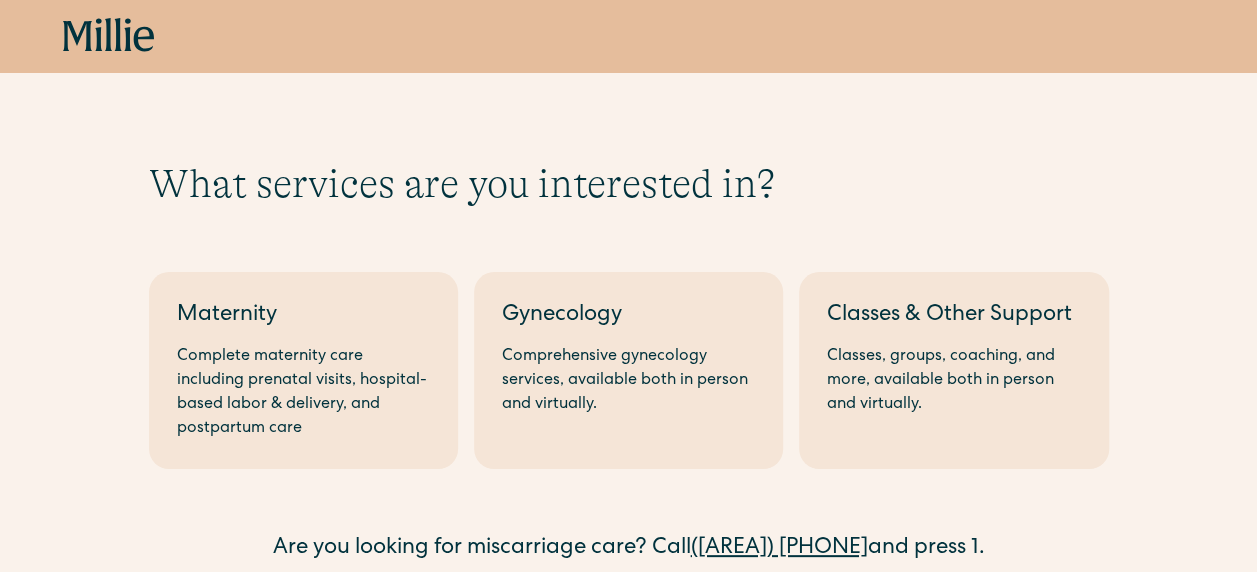 drag, startPoint x: 348, startPoint y: 179, endPoint x: 358, endPoint y: 199, distance: 22.36068 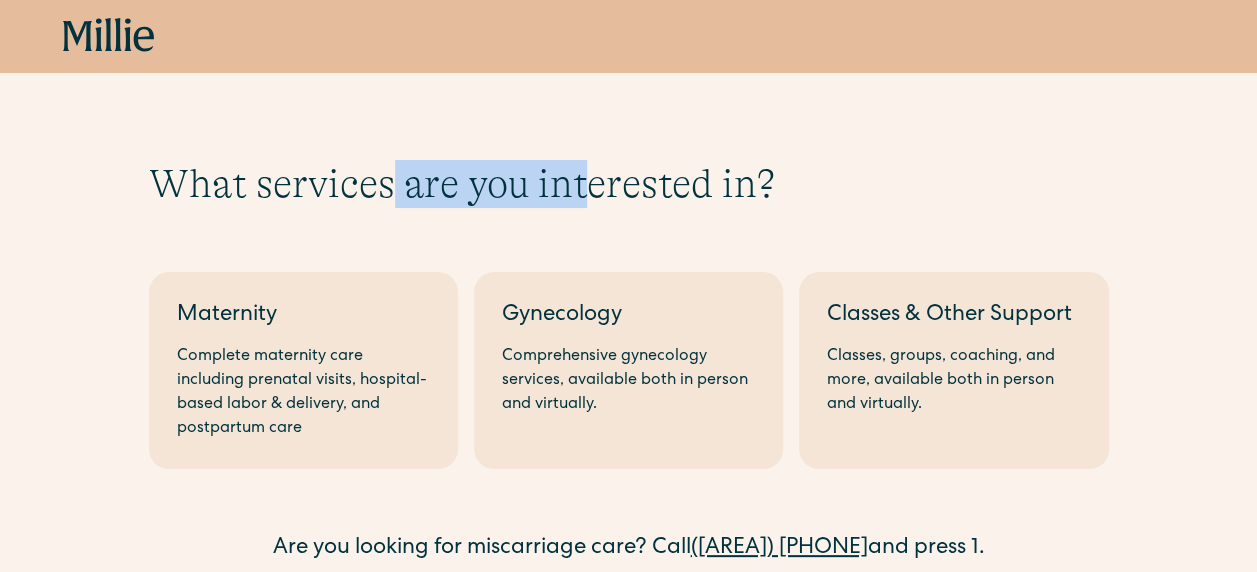 drag, startPoint x: 394, startPoint y: 201, endPoint x: 586, endPoint y: 194, distance: 192.12756 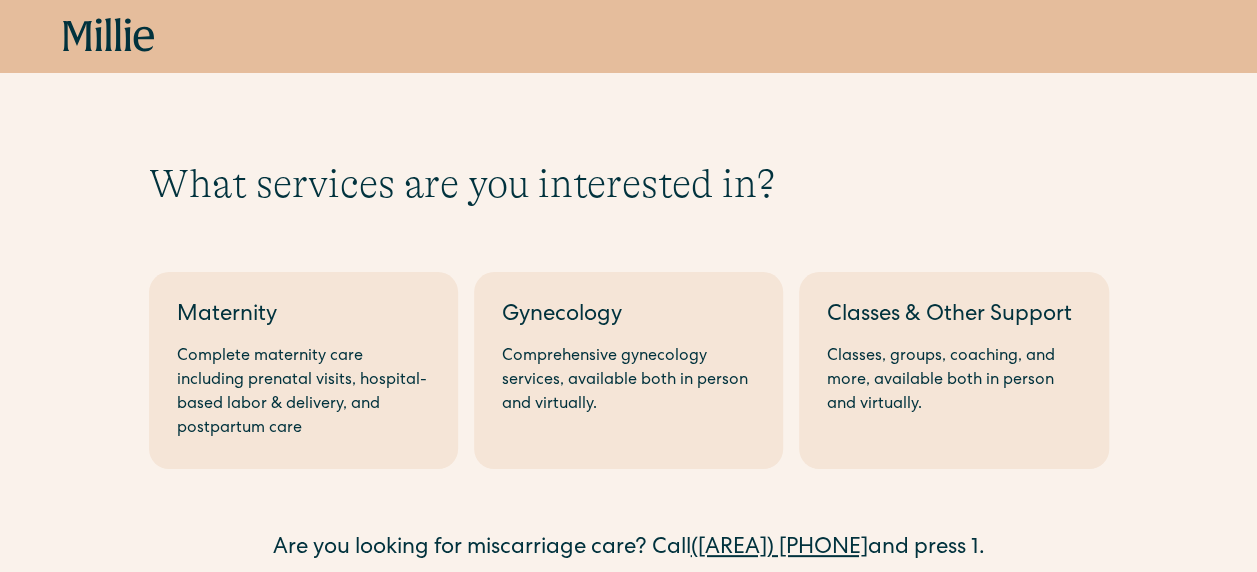 drag, startPoint x: 586, startPoint y: 194, endPoint x: 647, endPoint y: 236, distance: 74.06078 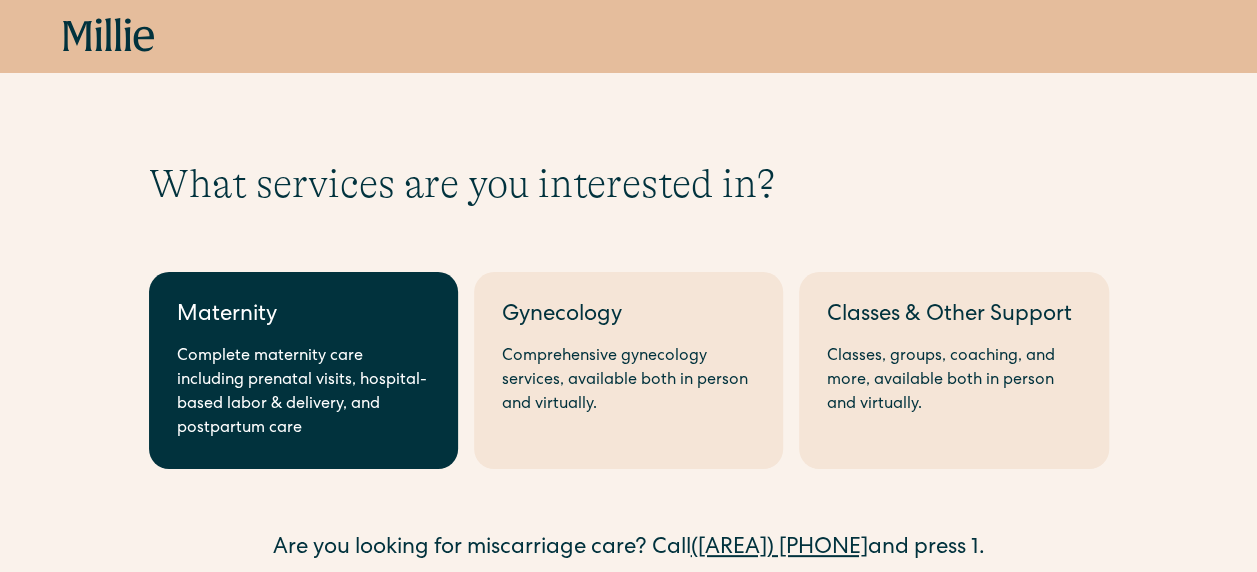click on "Complete maternity care including prenatal visits, hospital-based labor & delivery, and postpartum care" at bounding box center (303, 393) 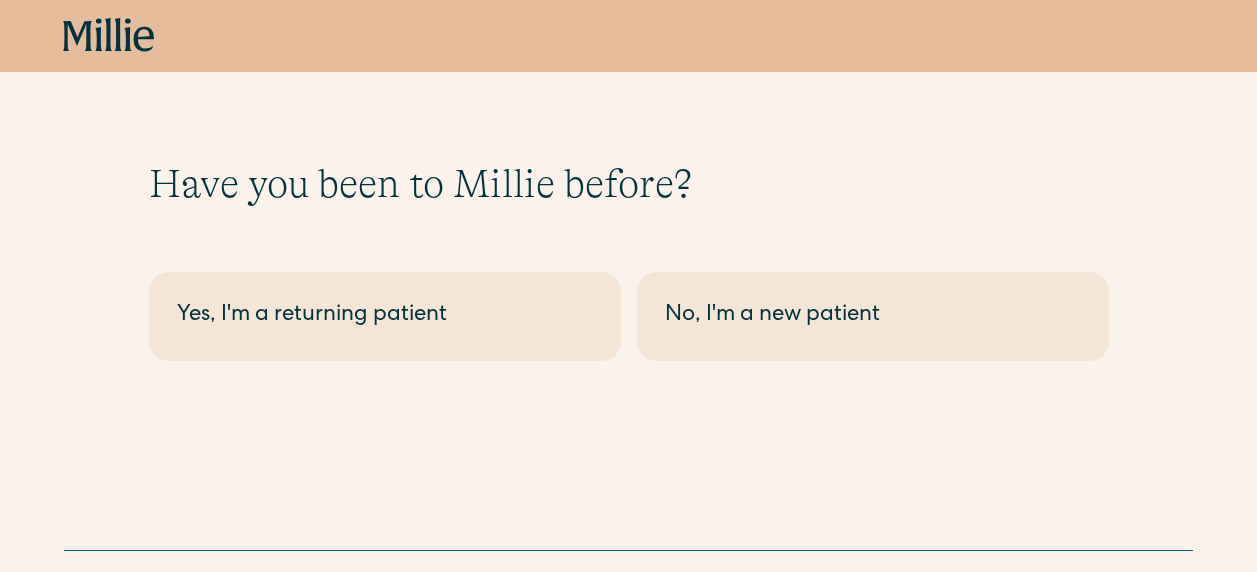 scroll, scrollTop: 0, scrollLeft: 0, axis: both 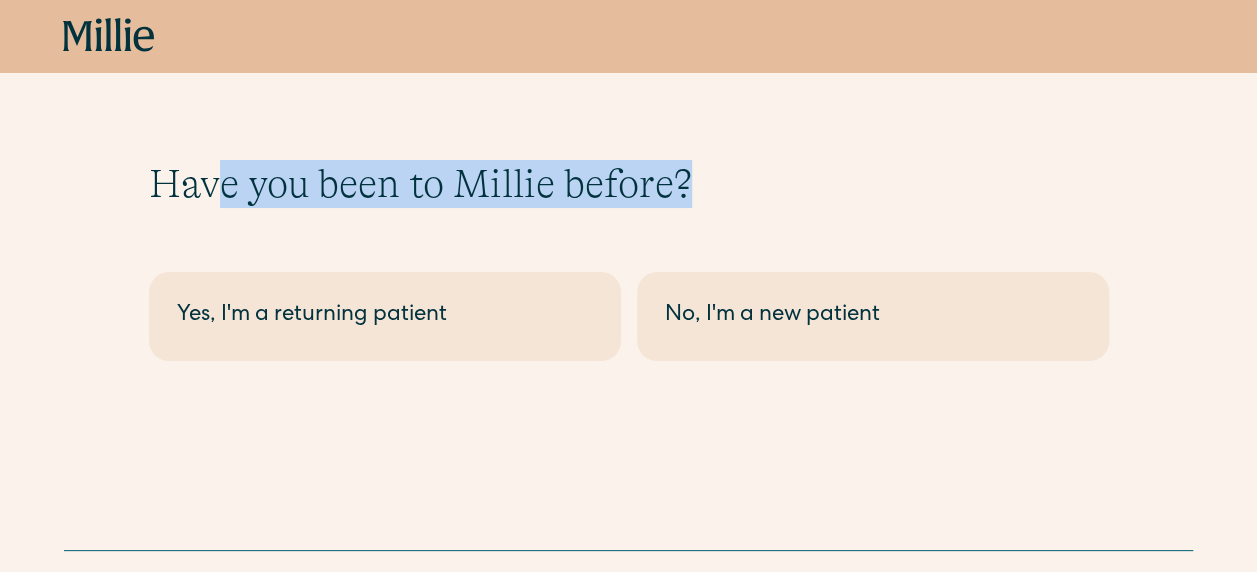drag, startPoint x: 210, startPoint y: 190, endPoint x: 720, endPoint y: 187, distance: 510.00882 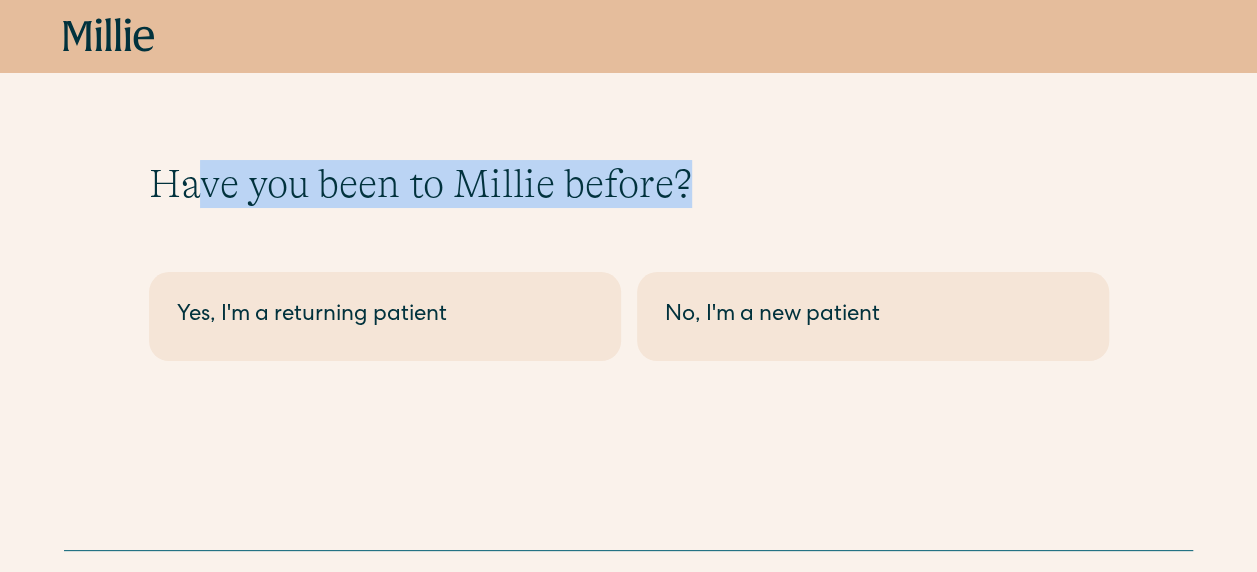 drag, startPoint x: 702, startPoint y: 173, endPoint x: 198, endPoint y: 159, distance: 504.1944 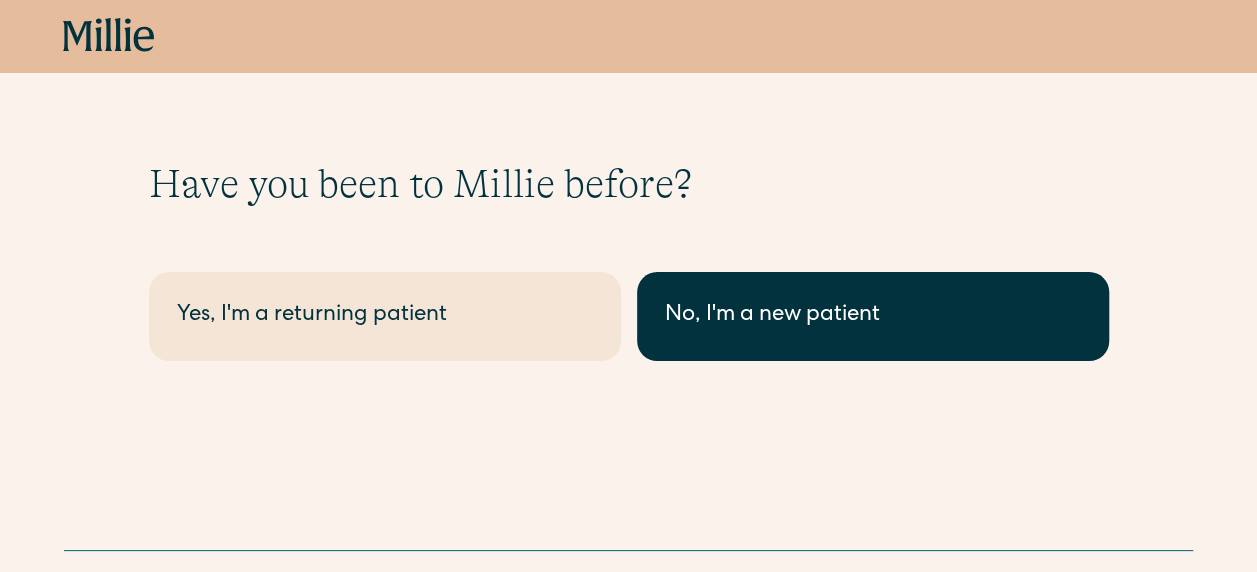 click on "No, I'm a new patient" at bounding box center [873, 316] 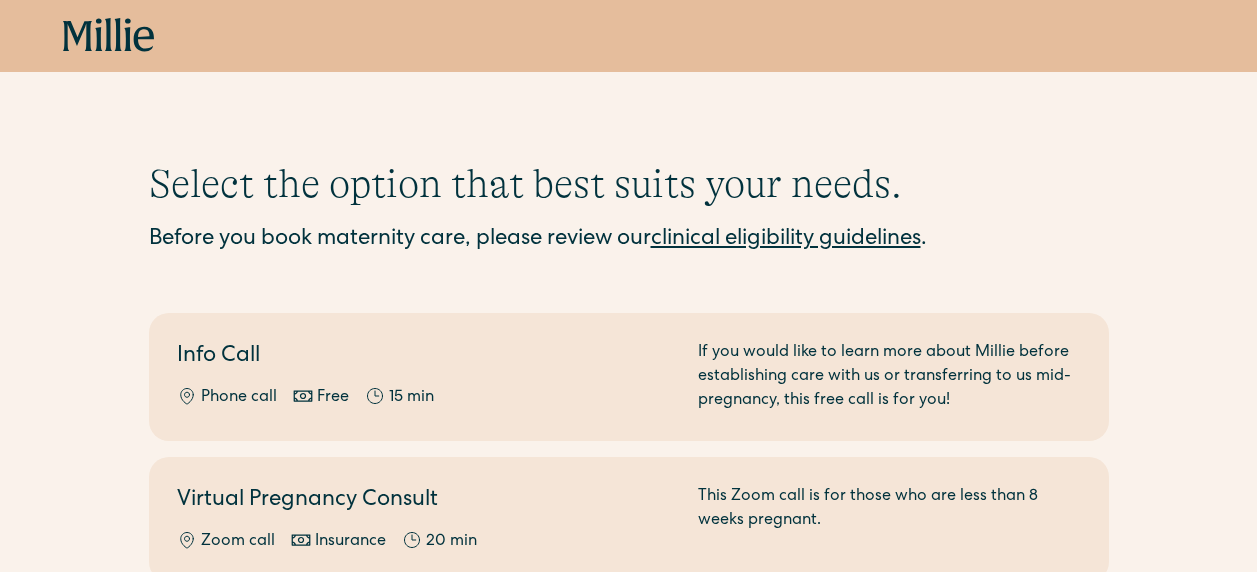 scroll, scrollTop: 0, scrollLeft: 0, axis: both 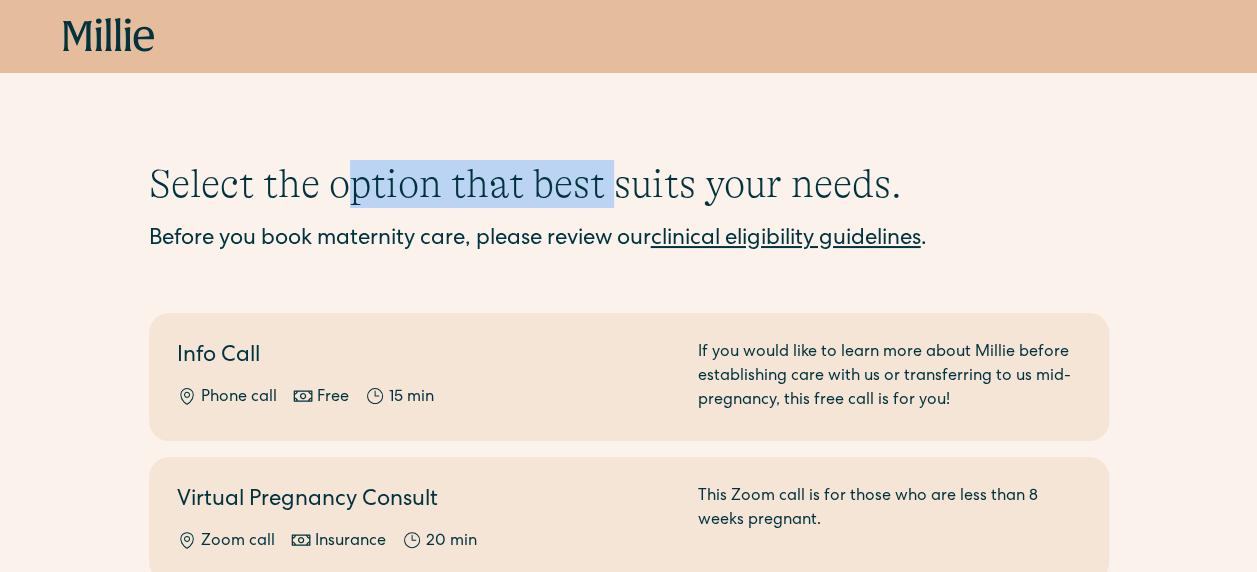 drag, startPoint x: 342, startPoint y: 185, endPoint x: 612, endPoint y: 168, distance: 270.53467 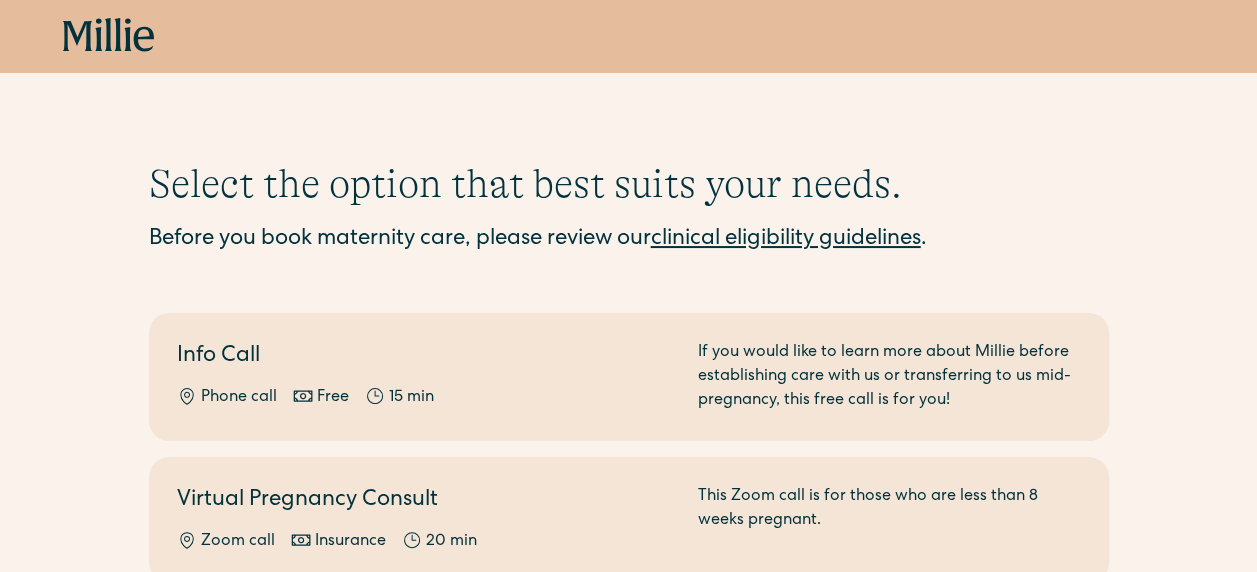 drag, startPoint x: 612, startPoint y: 168, endPoint x: 640, endPoint y: 194, distance: 38.209946 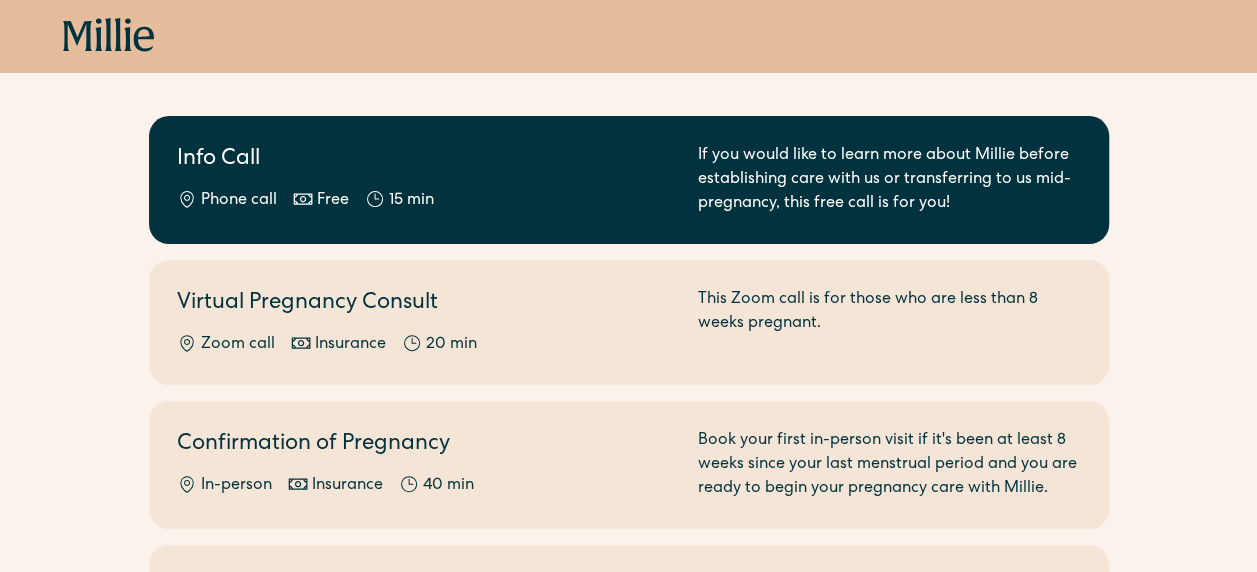 scroll, scrollTop: 200, scrollLeft: 0, axis: vertical 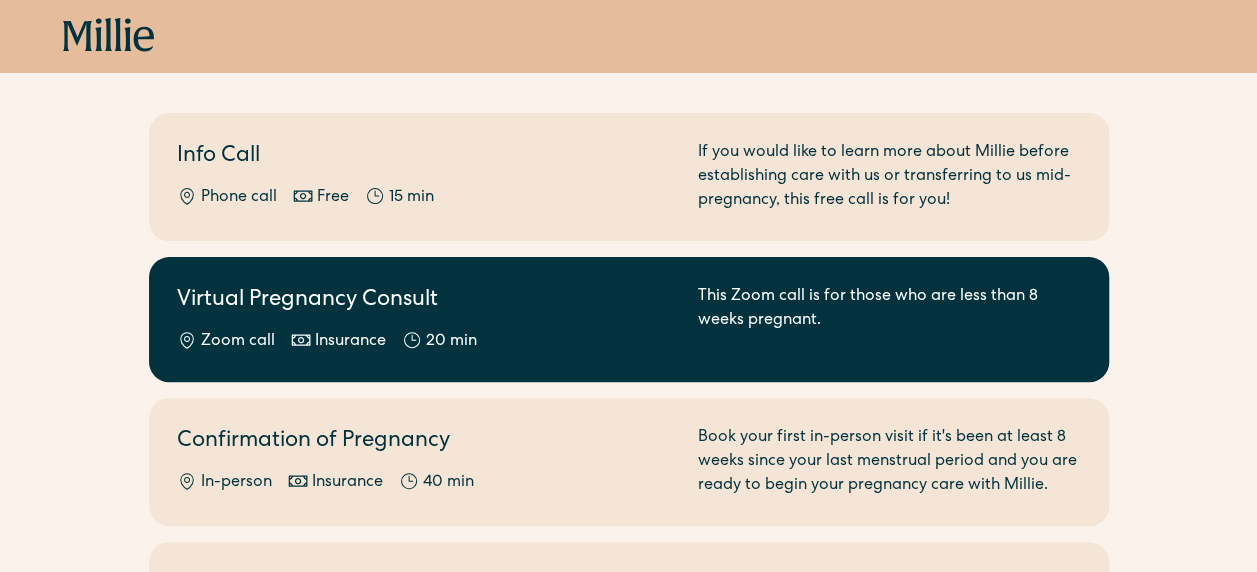 click on "Virtual Pregnancy Consult" at bounding box center (425, 301) 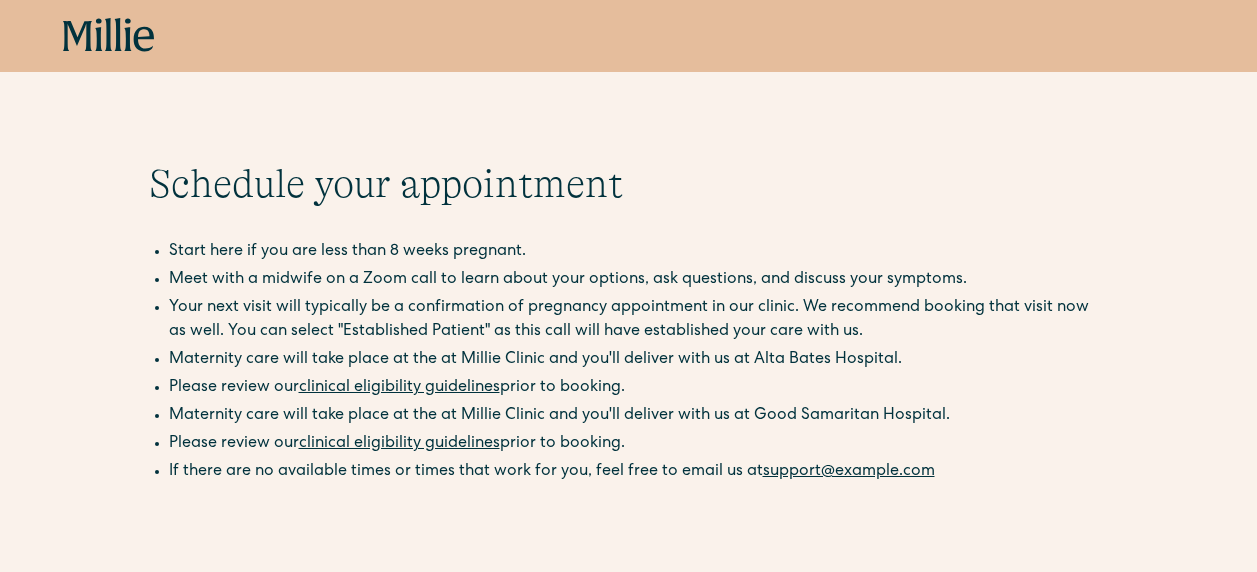 scroll, scrollTop: 0, scrollLeft: 0, axis: both 